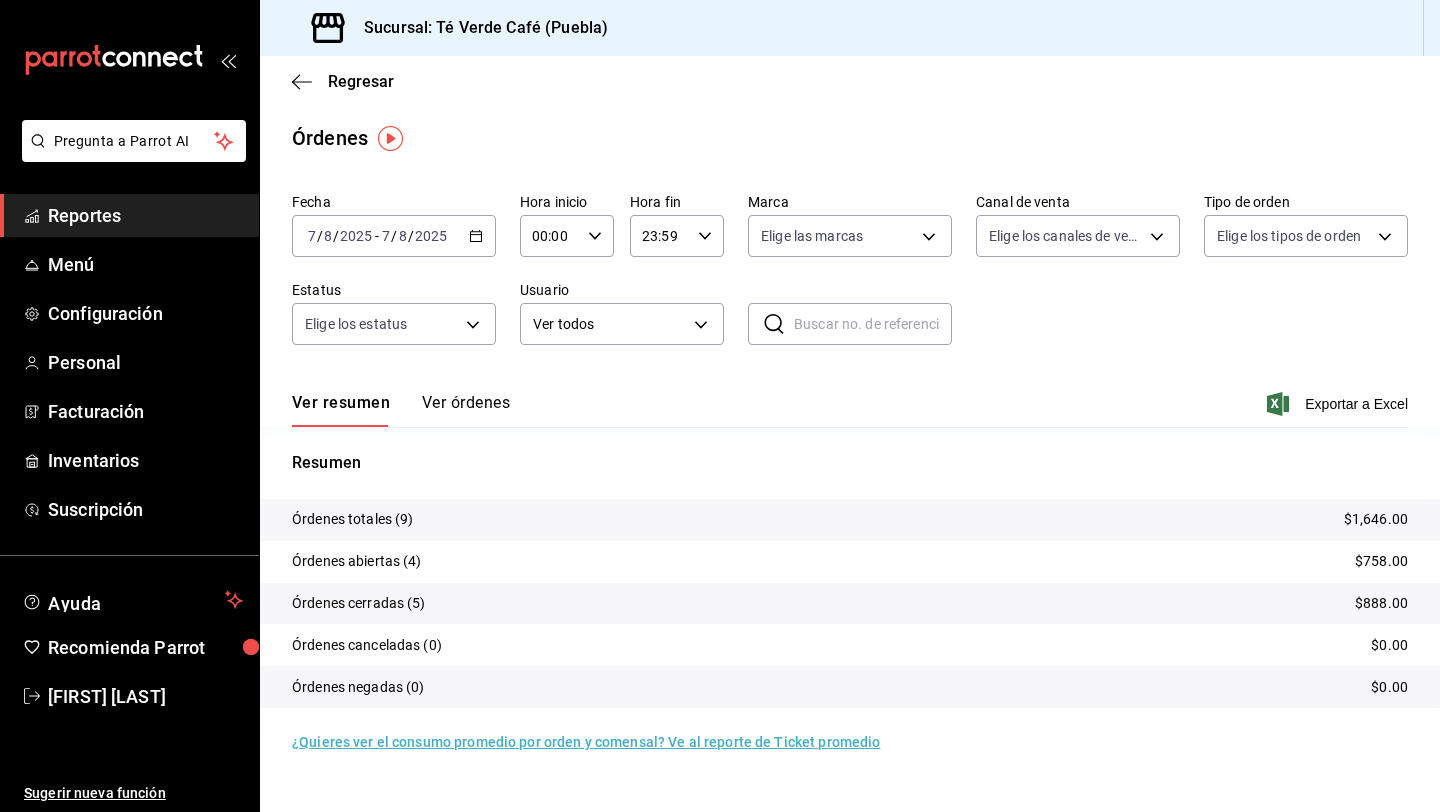 scroll, scrollTop: 0, scrollLeft: 0, axis: both 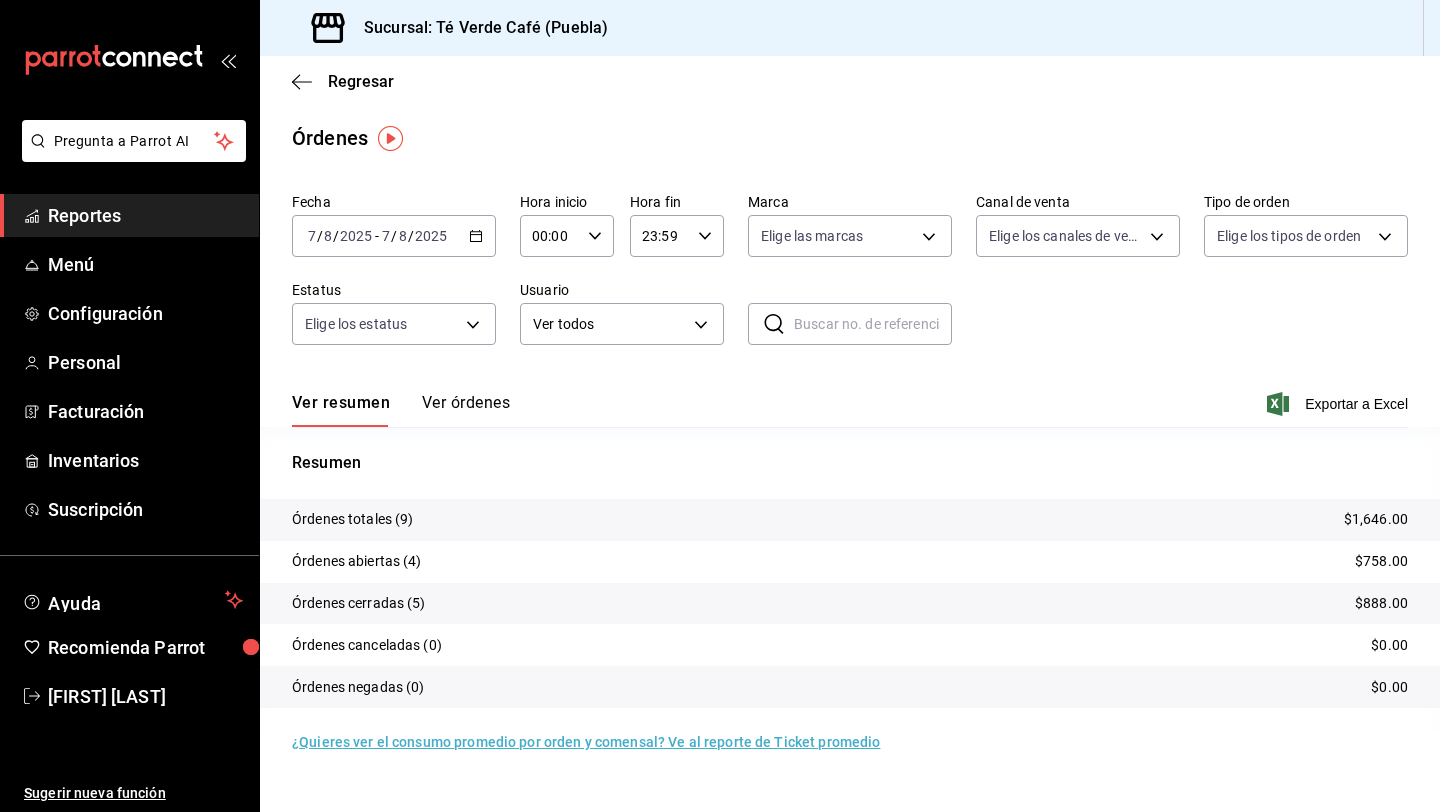 click on "Reportes" at bounding box center [129, 215] 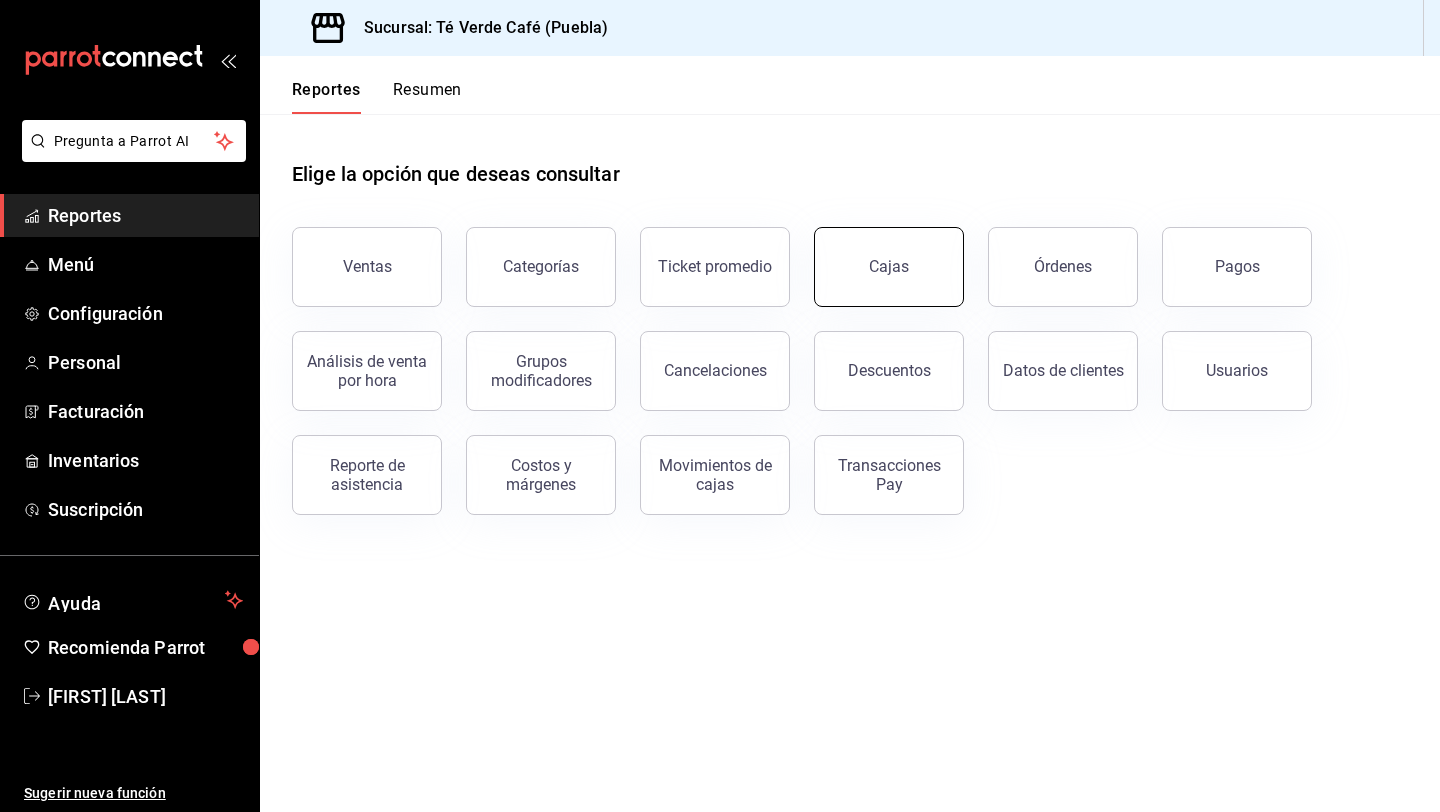 click on "Cajas" at bounding box center (889, 267) 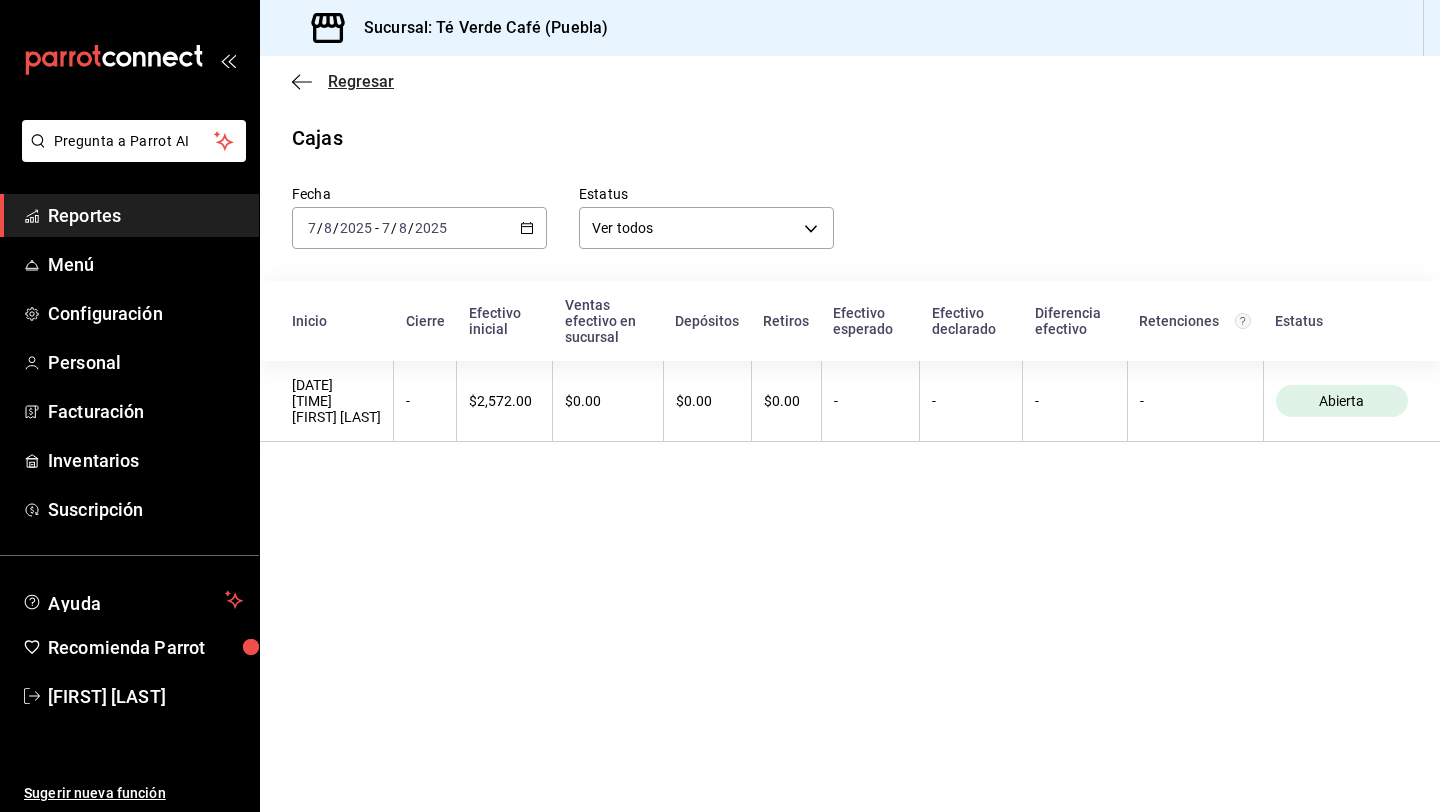 click 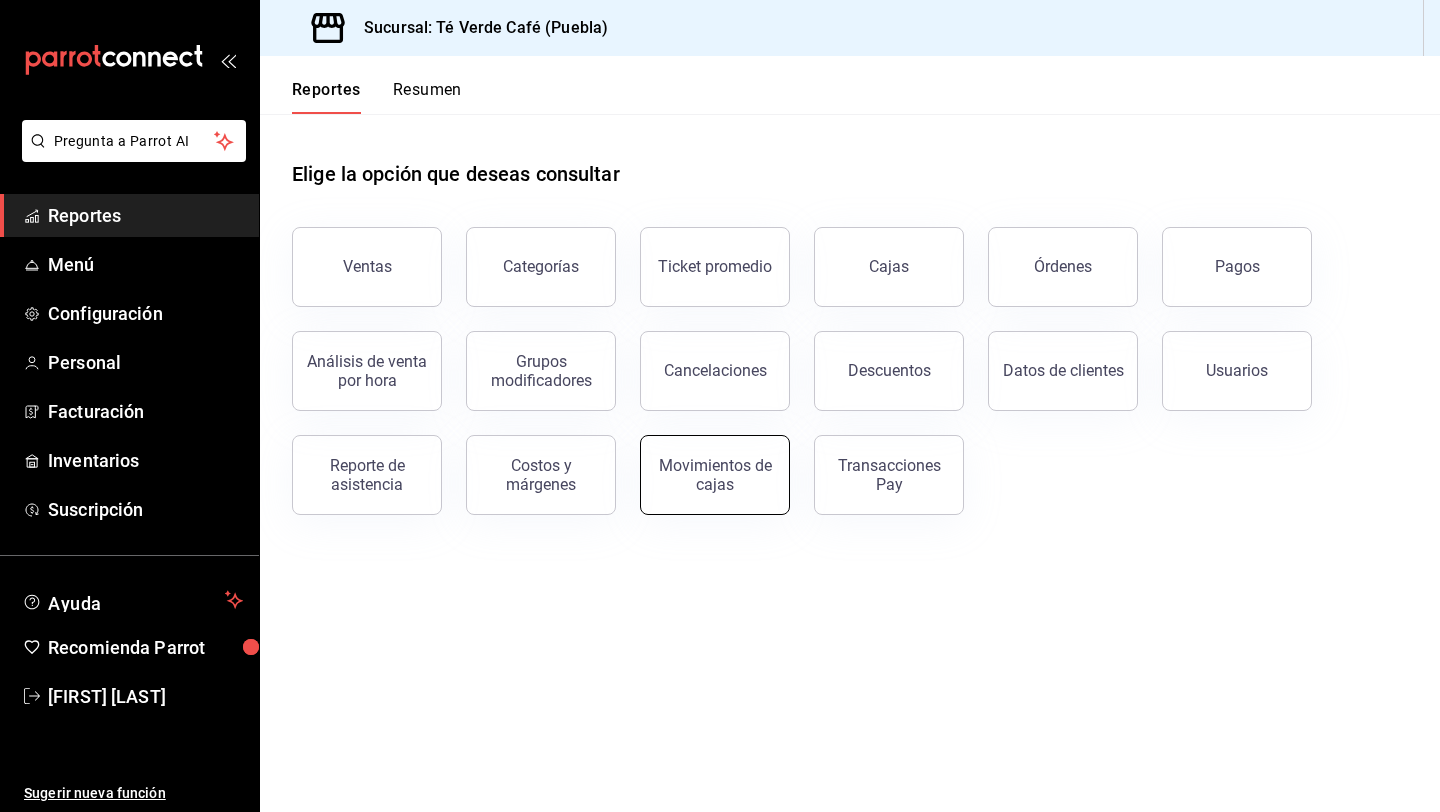 click on "Movimientos de cajas" at bounding box center [715, 475] 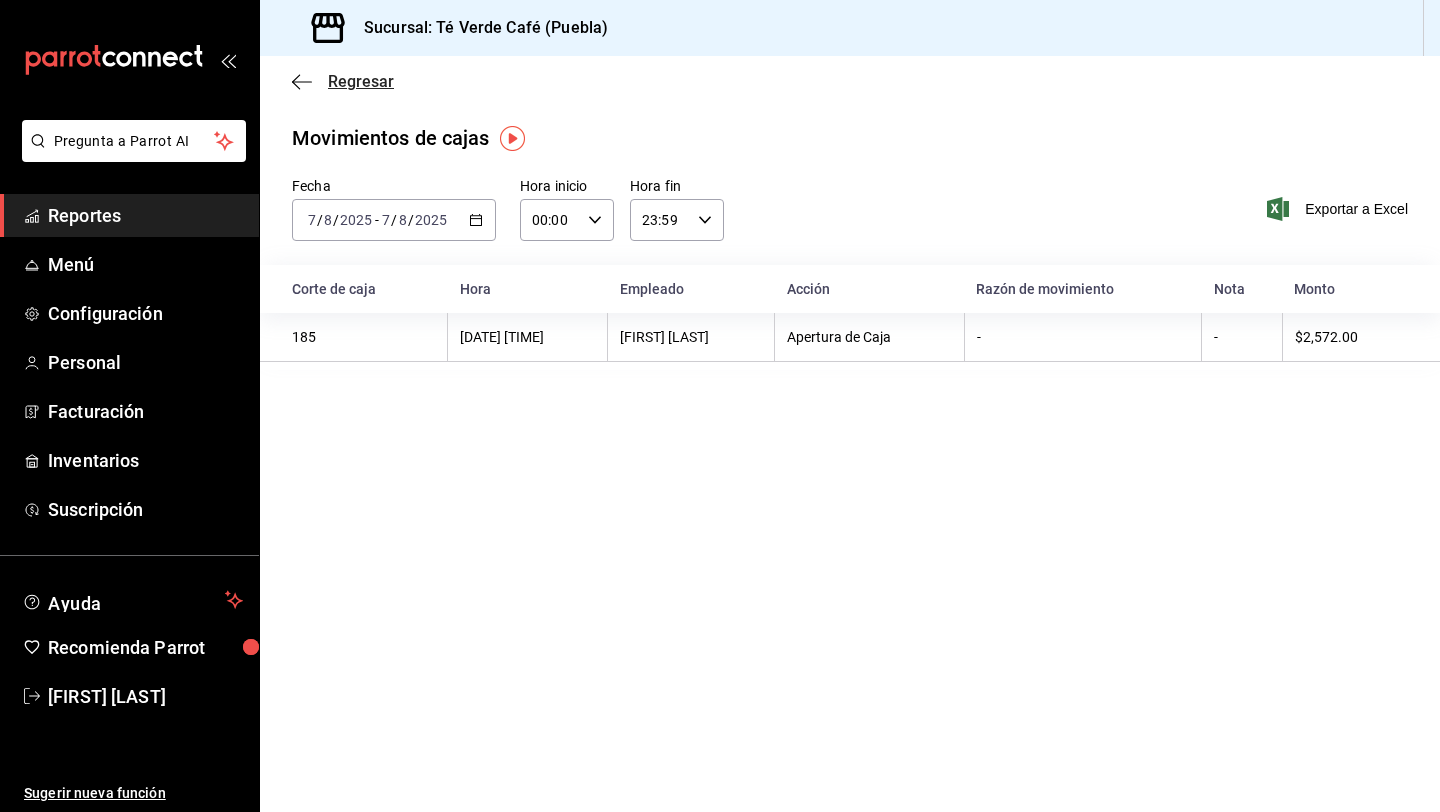 click 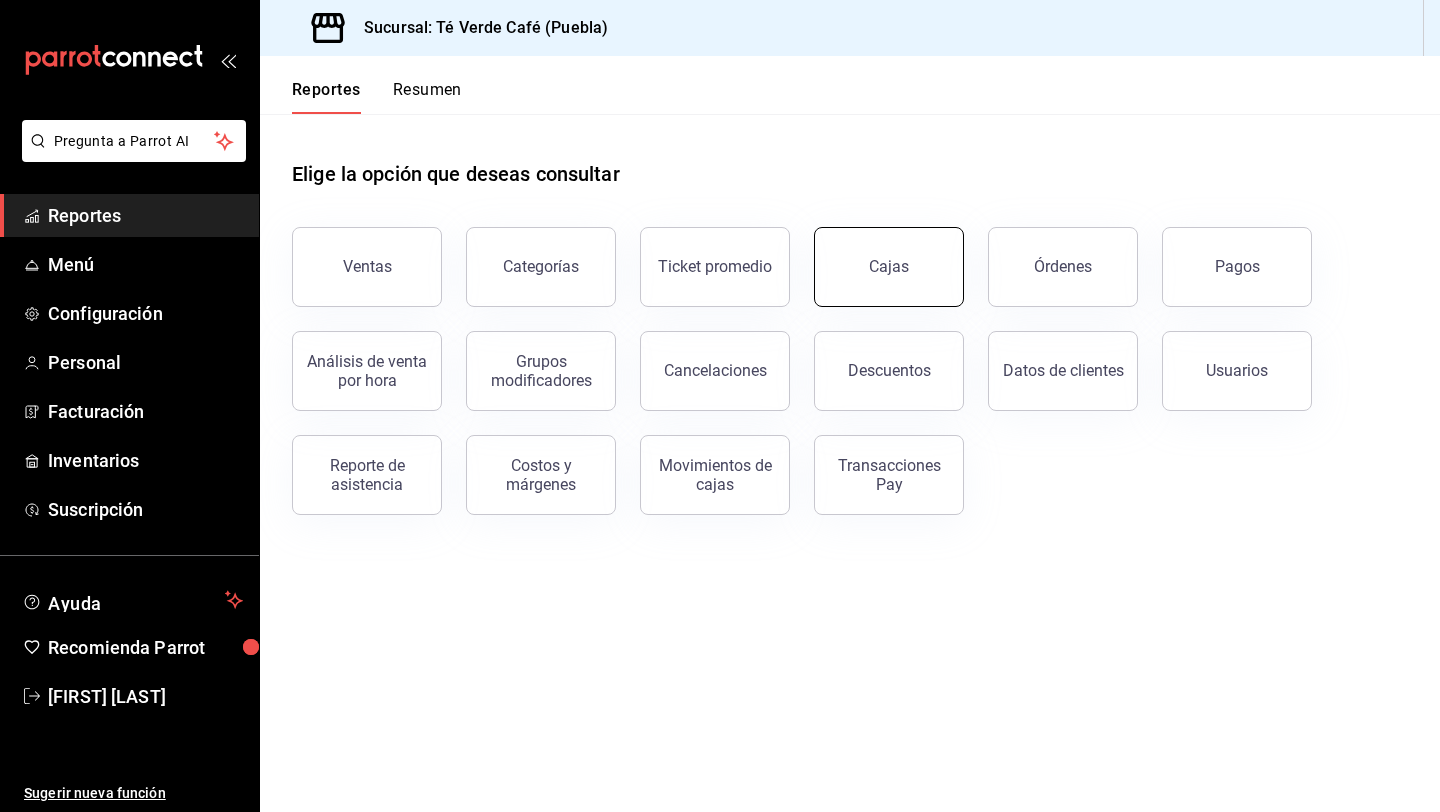 click on "Cajas" at bounding box center [889, 267] 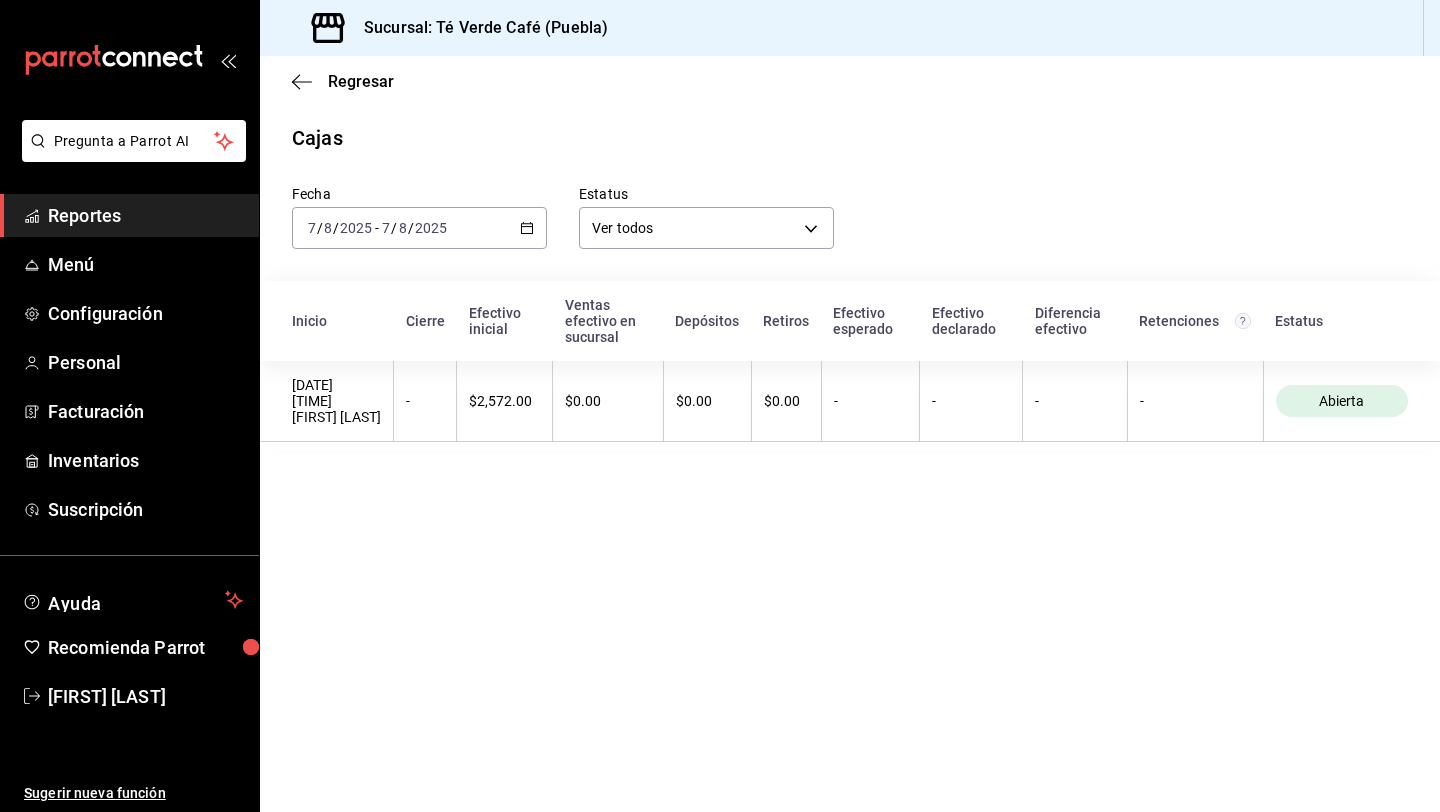 click 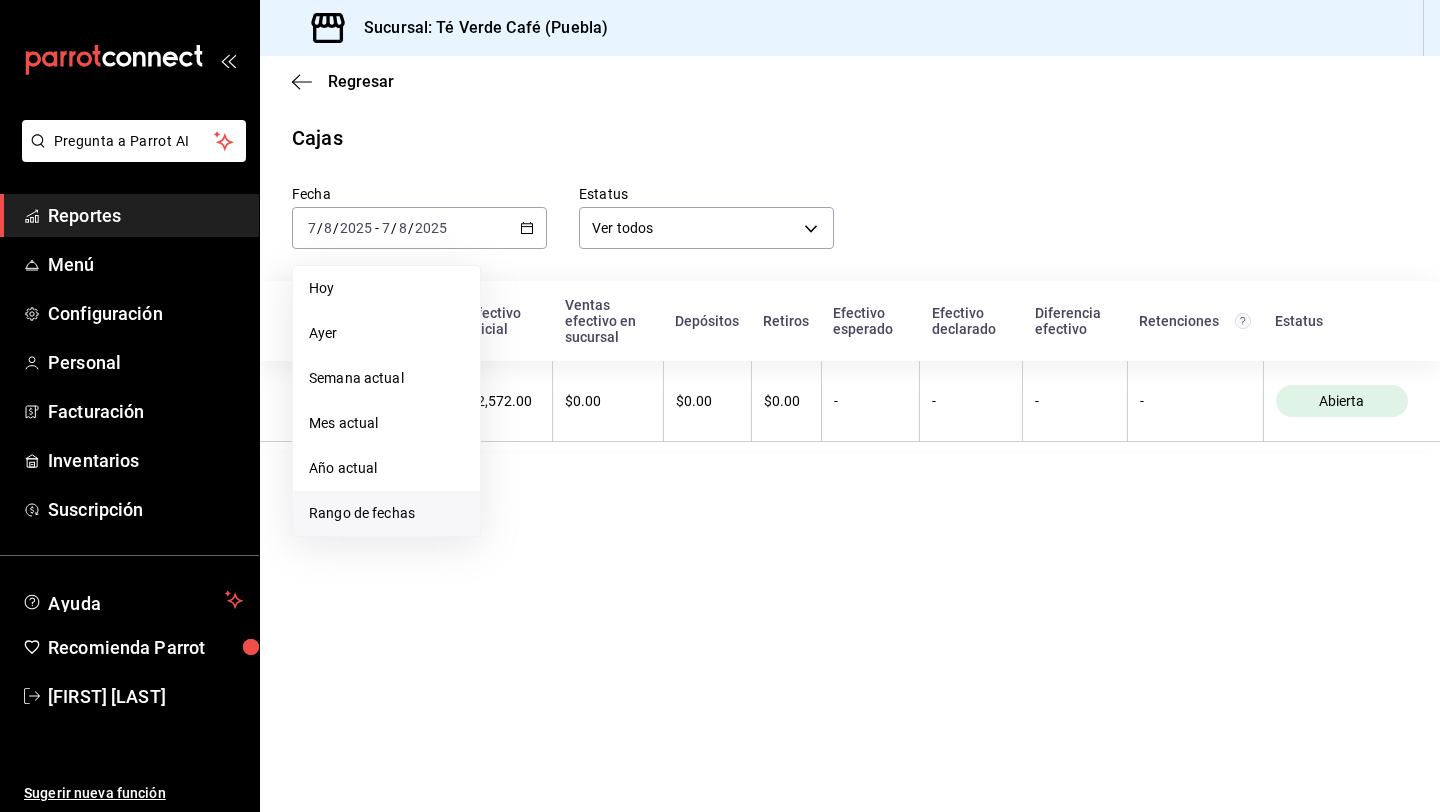click on "Rango de fechas" at bounding box center (386, 513) 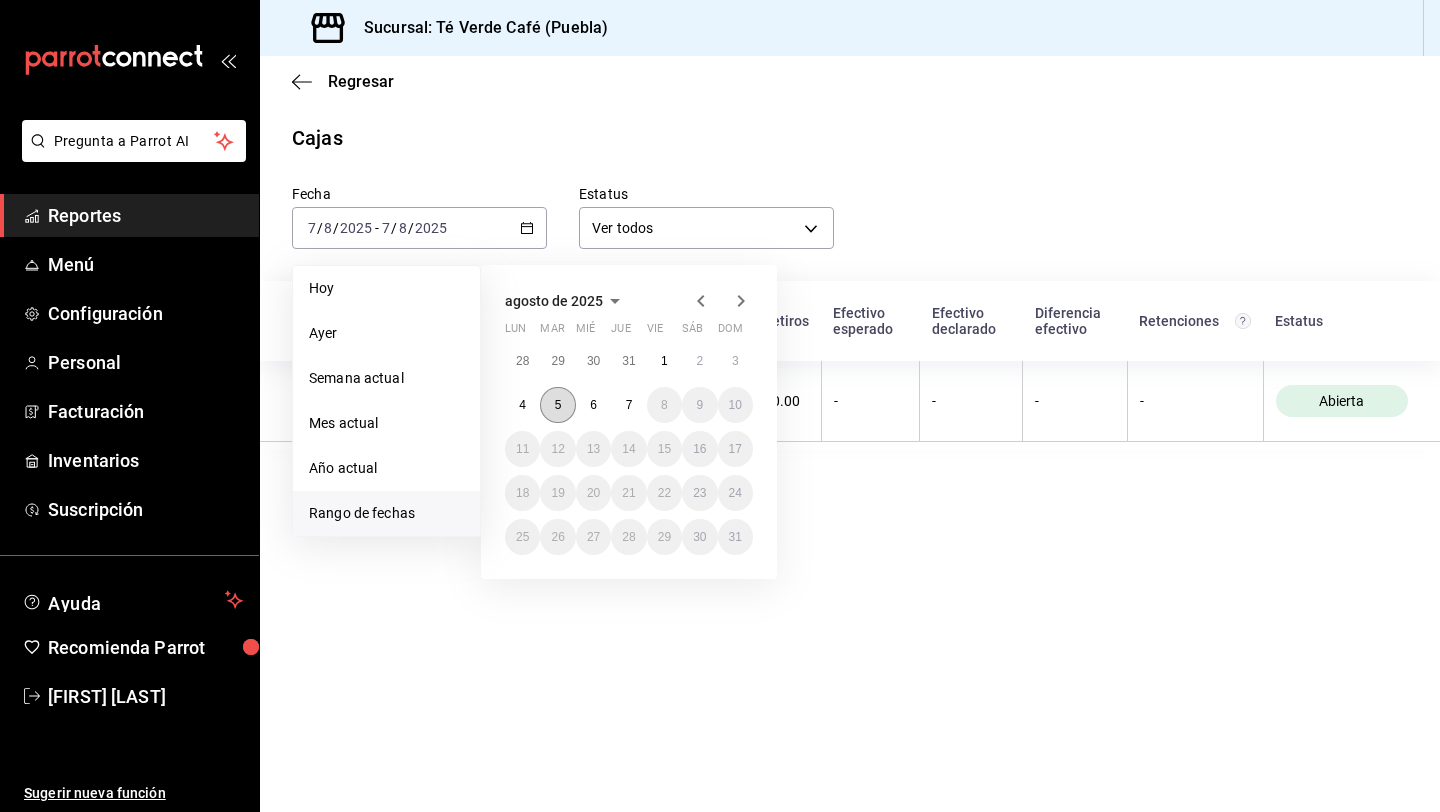 click on "5" at bounding box center [557, 405] 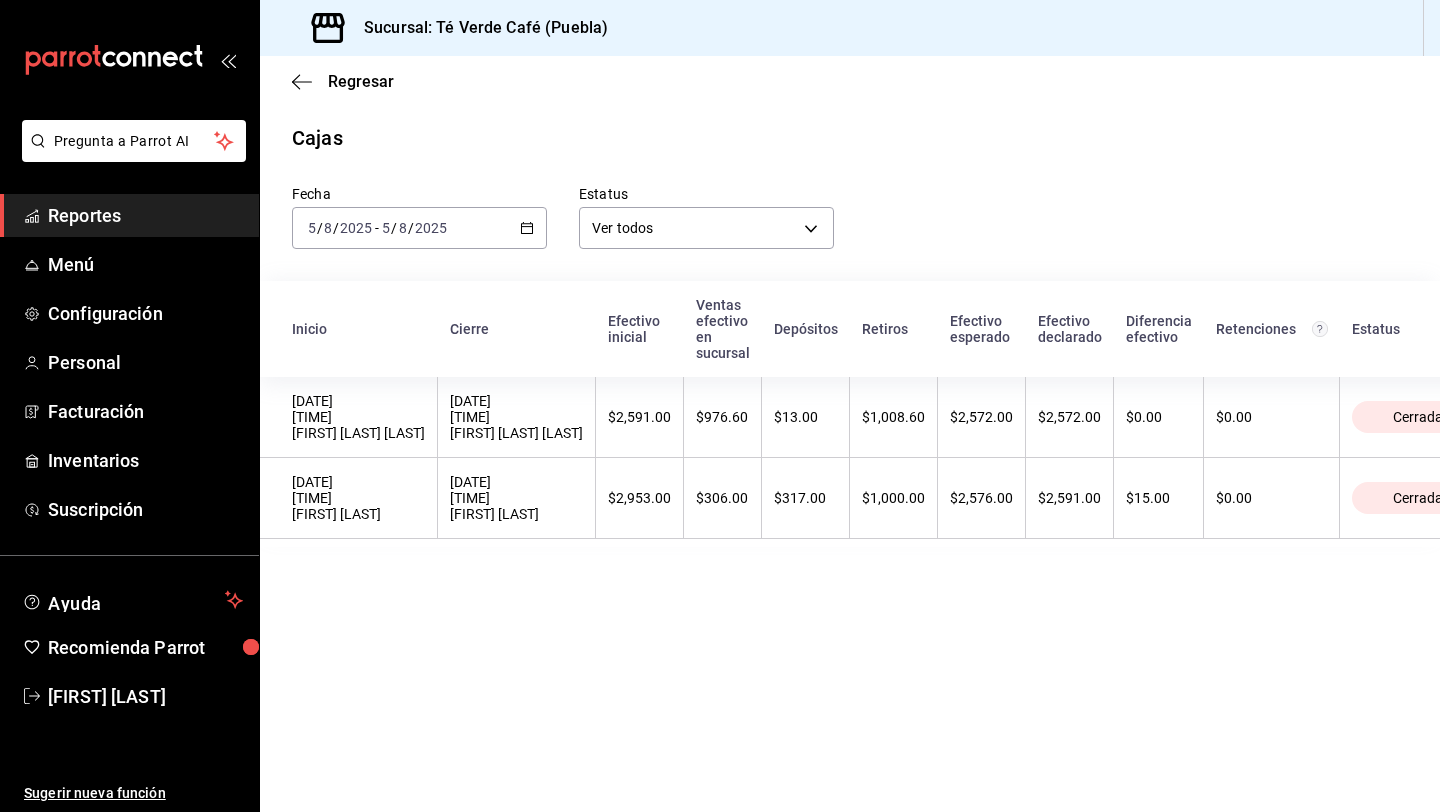 click on "Reportes" at bounding box center (145, 215) 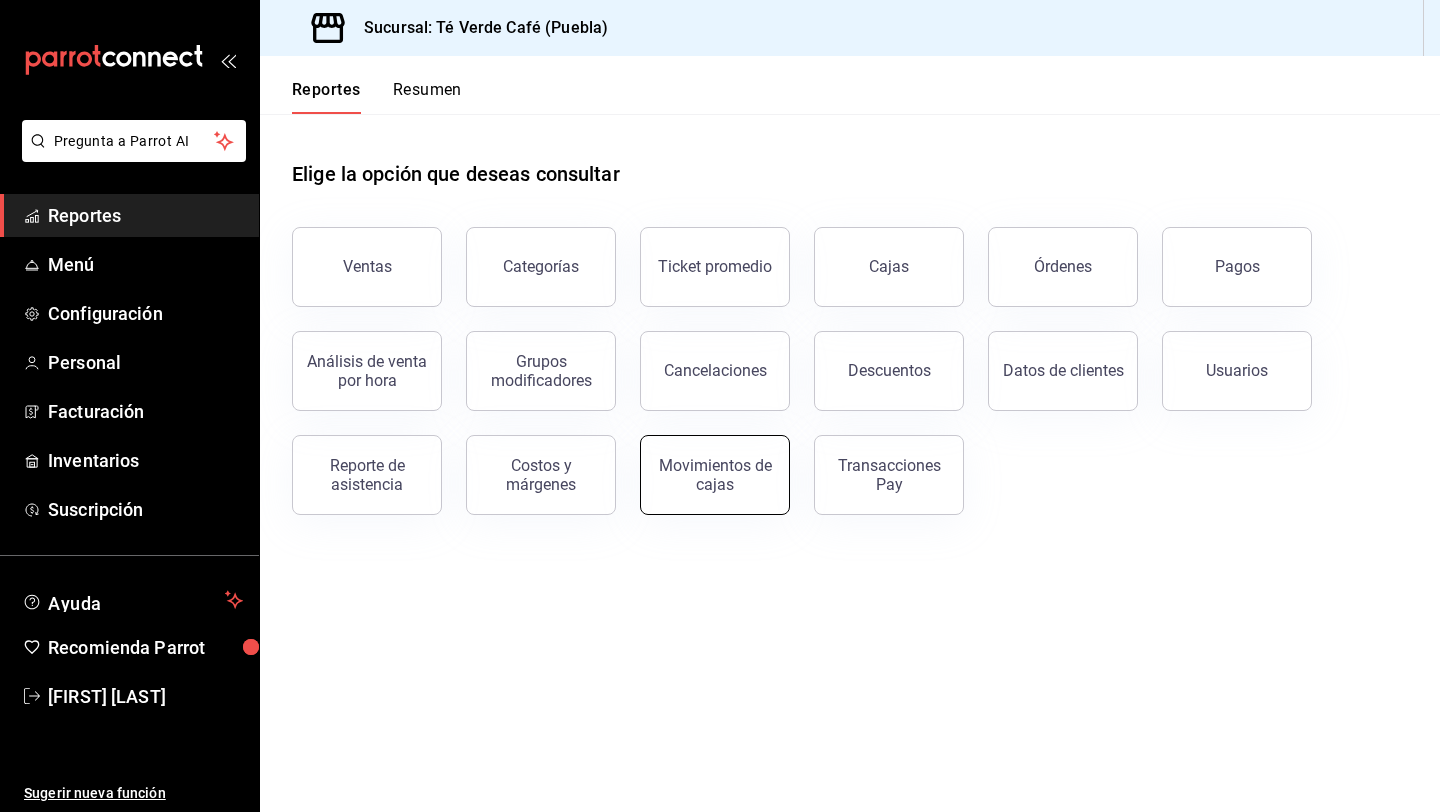 click on "Movimientos de cajas" at bounding box center [715, 475] 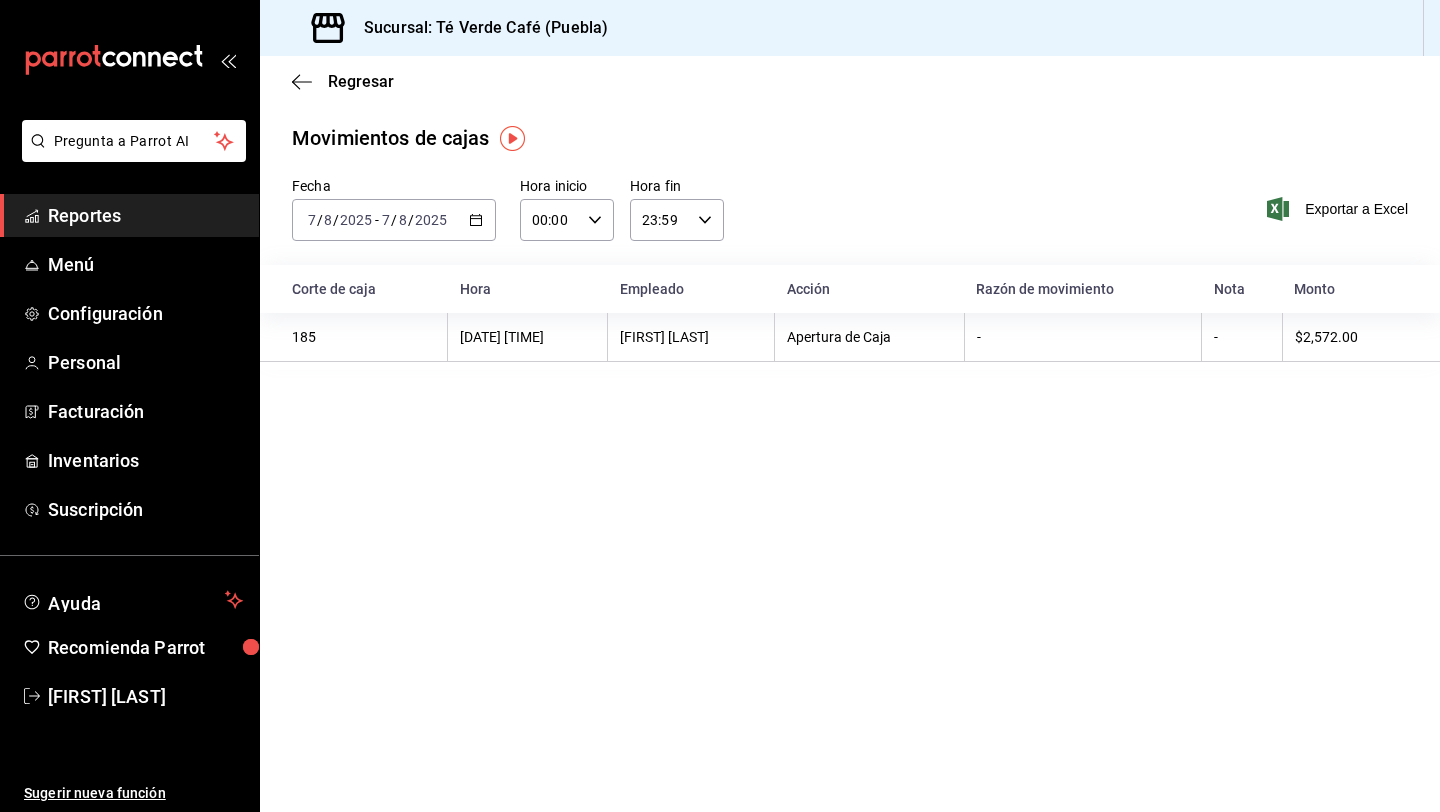 click on "Reportes" at bounding box center [145, 215] 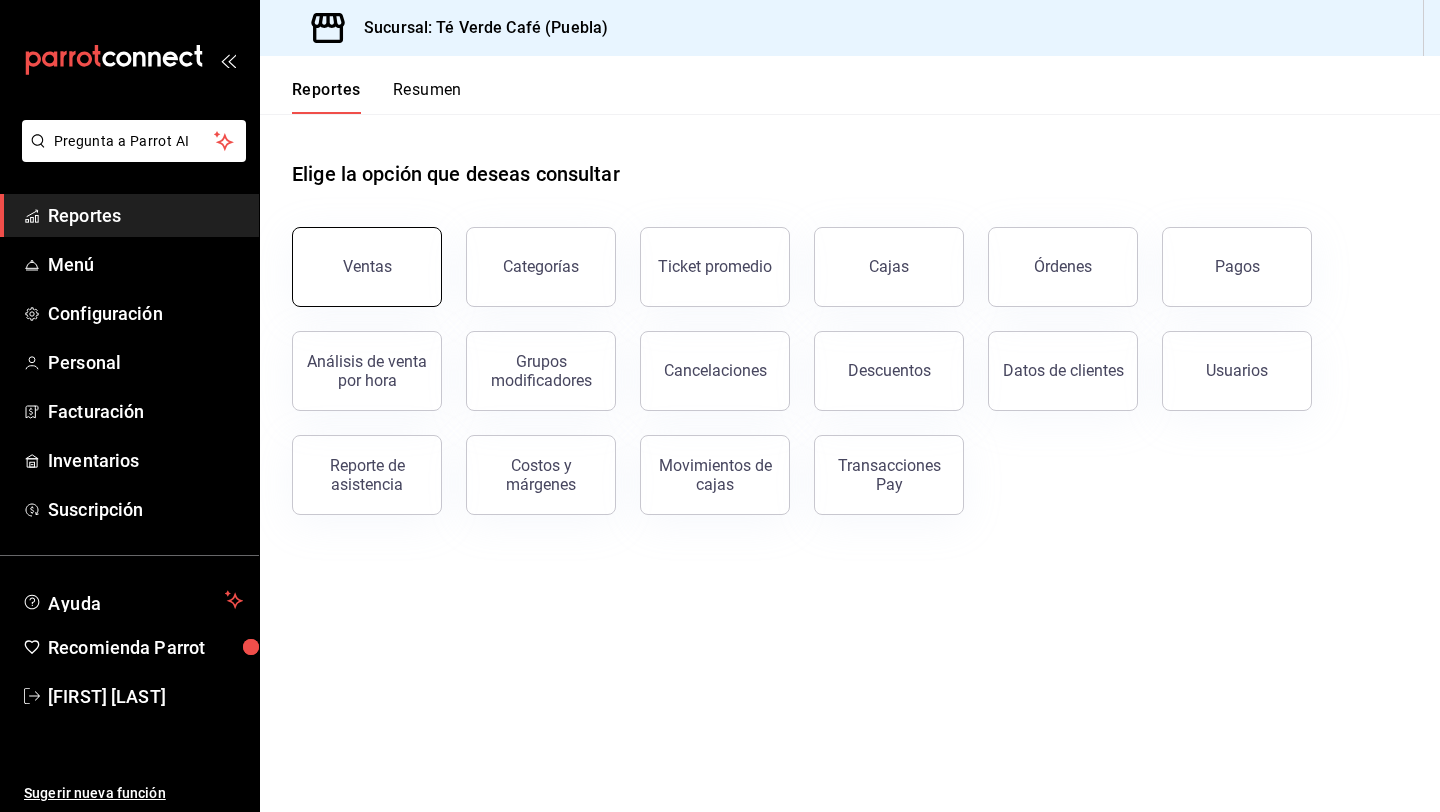 click on "Ventas" at bounding box center [367, 267] 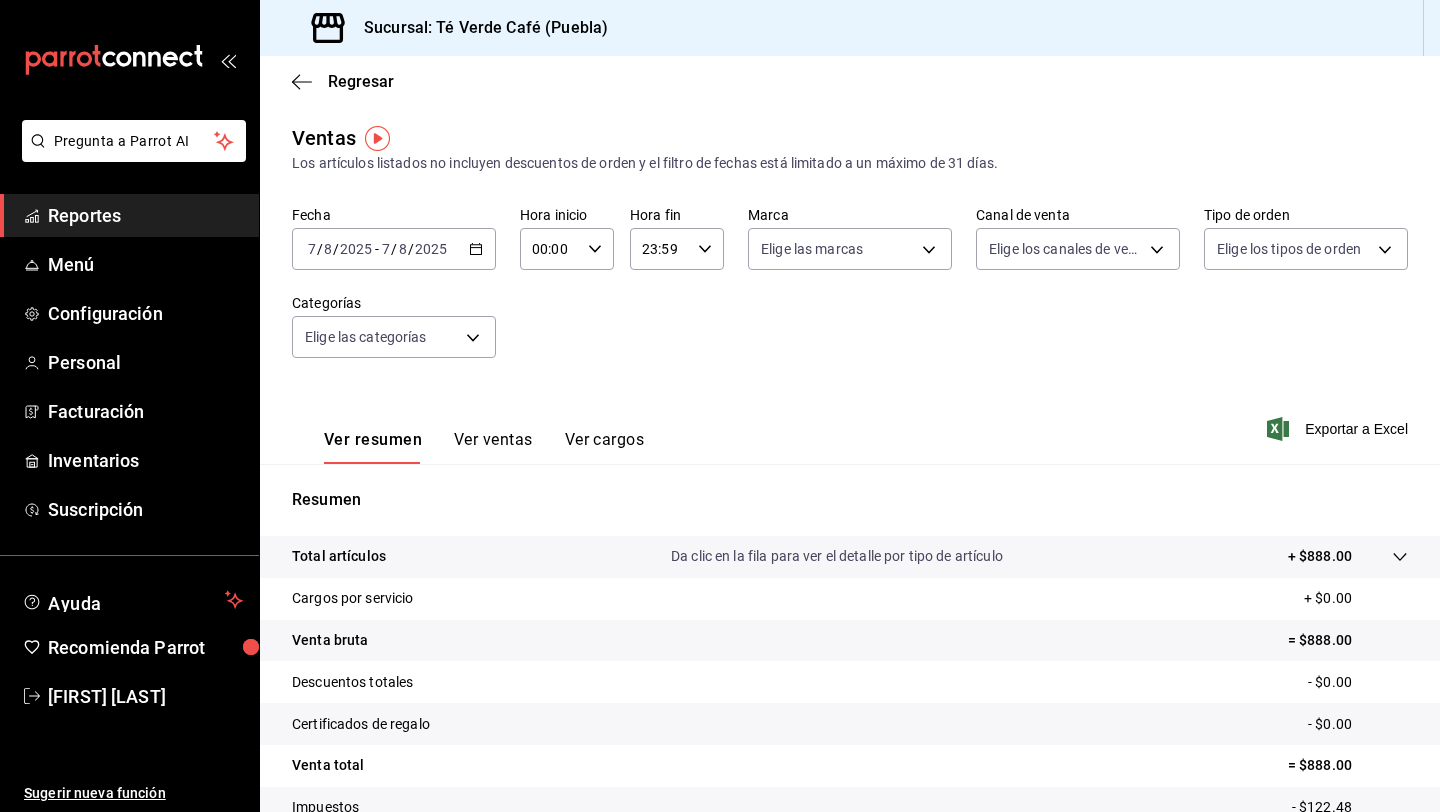 click on "Ver ventas" at bounding box center [493, 447] 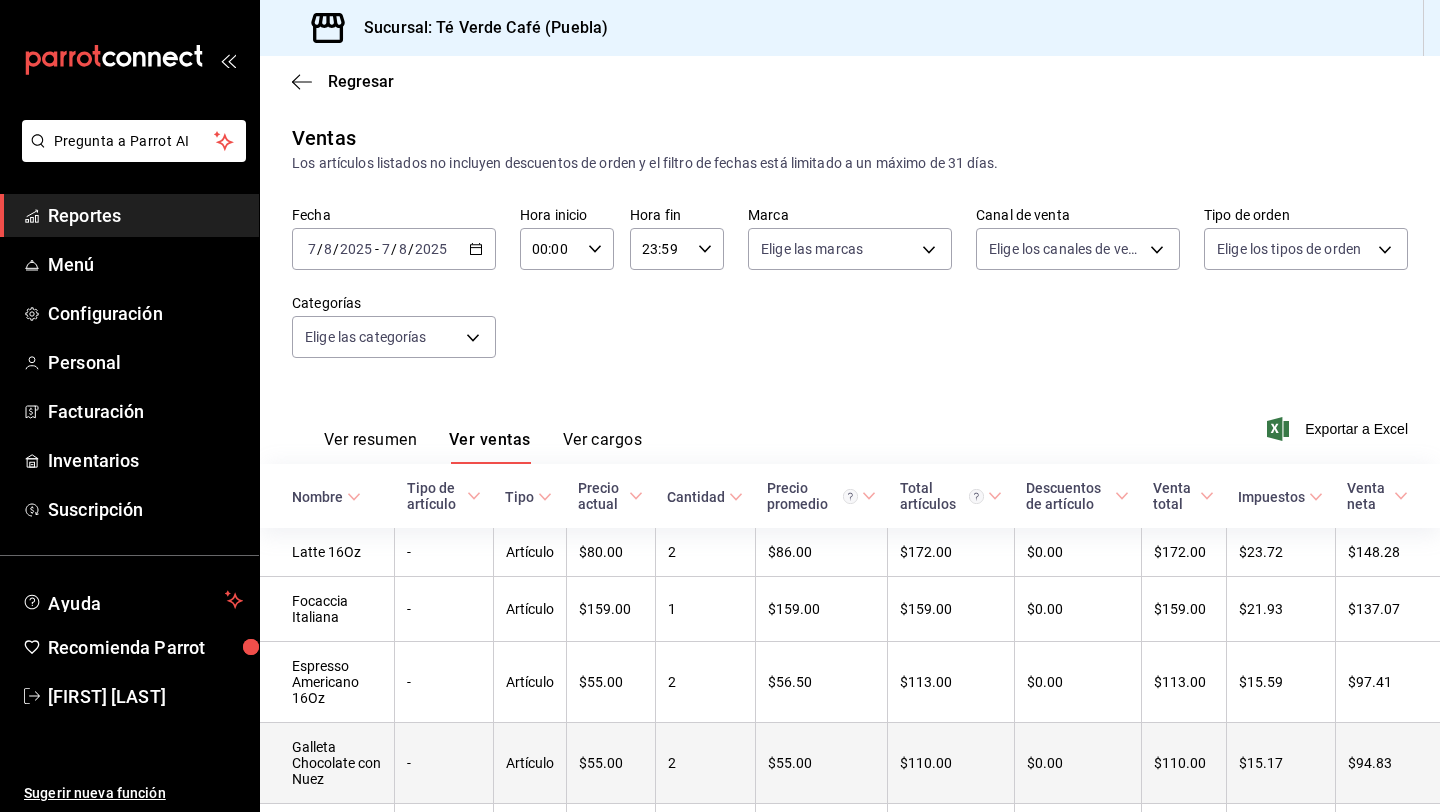 scroll, scrollTop: 383, scrollLeft: 0, axis: vertical 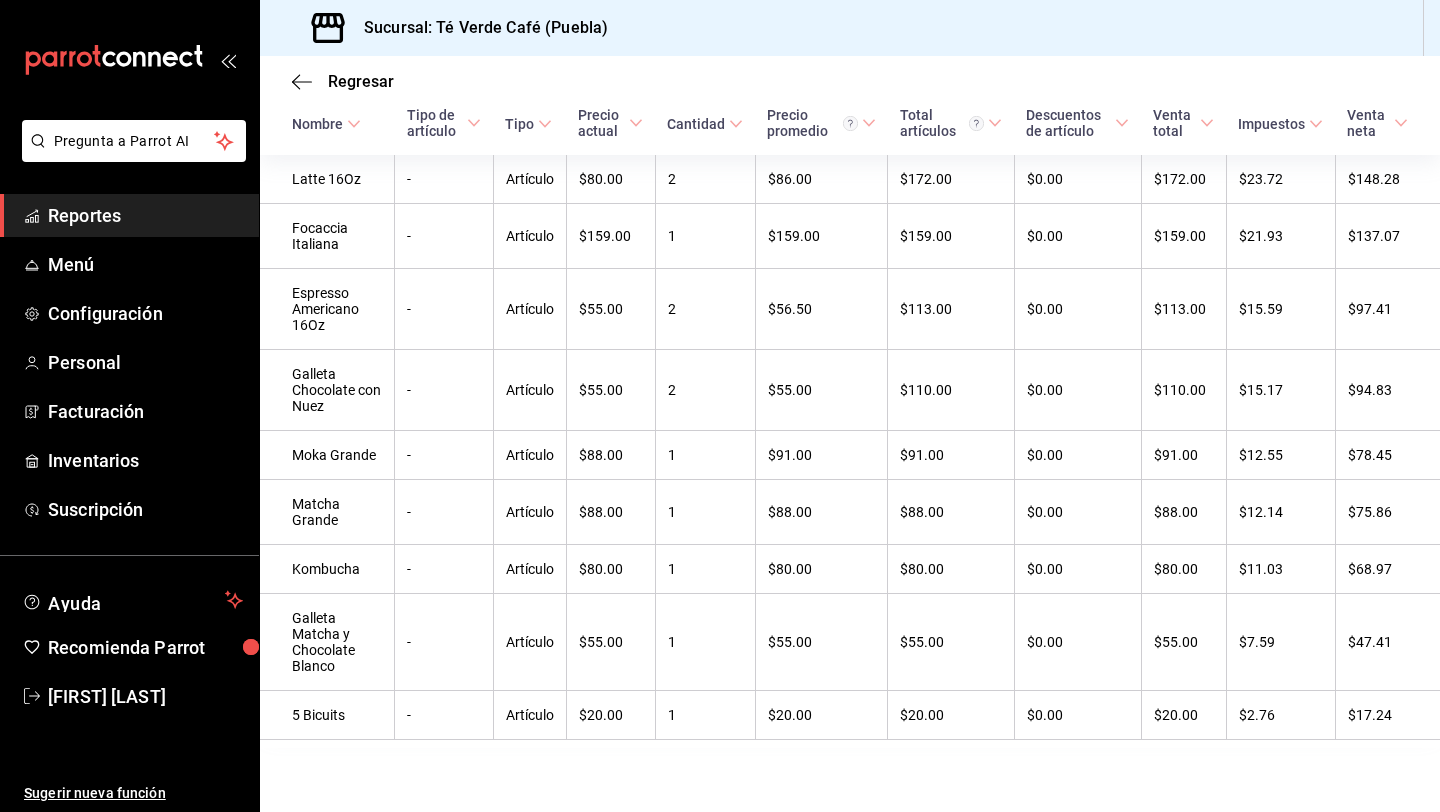 click on "Reportes" at bounding box center [145, 215] 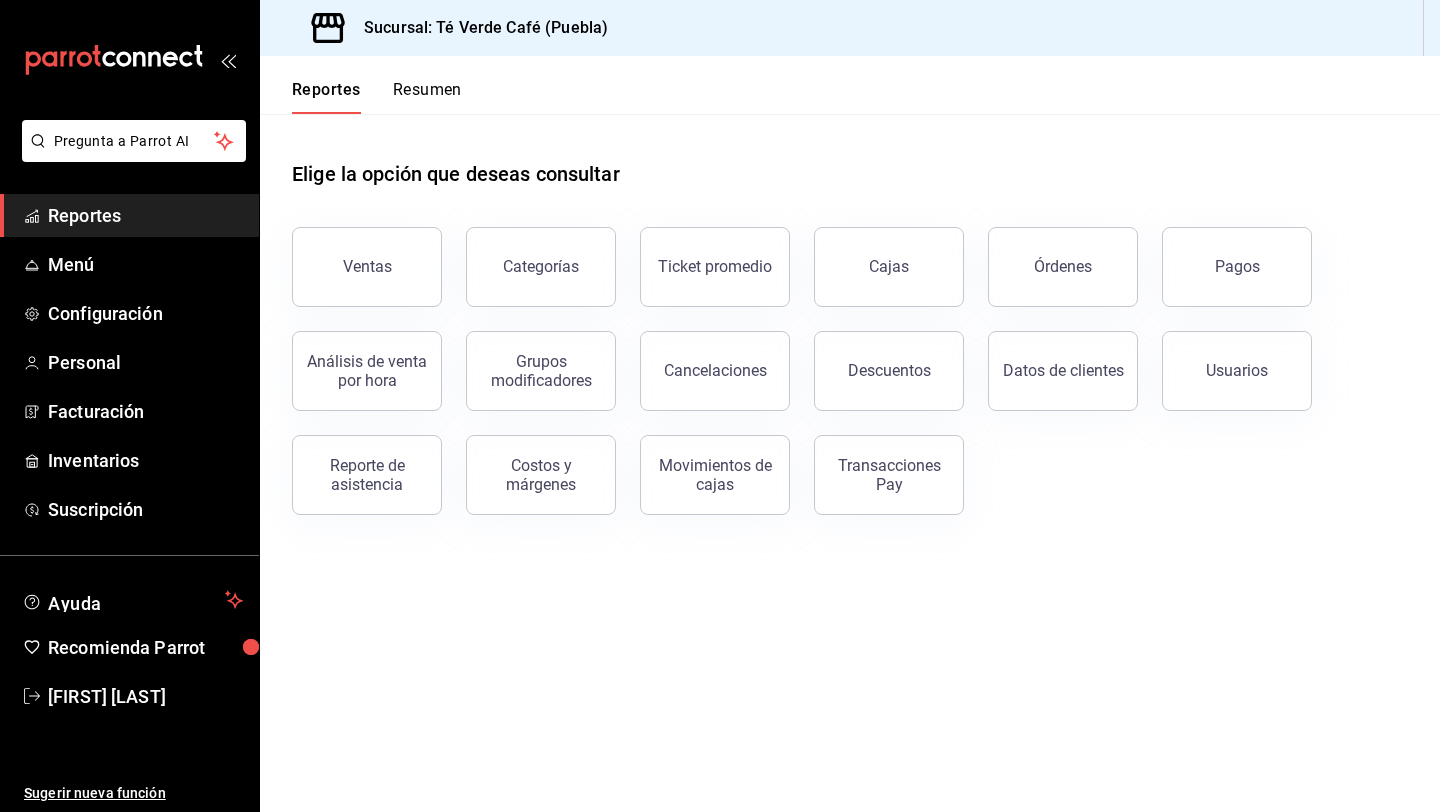 click on "Datos de clientes" at bounding box center (1051, 359) 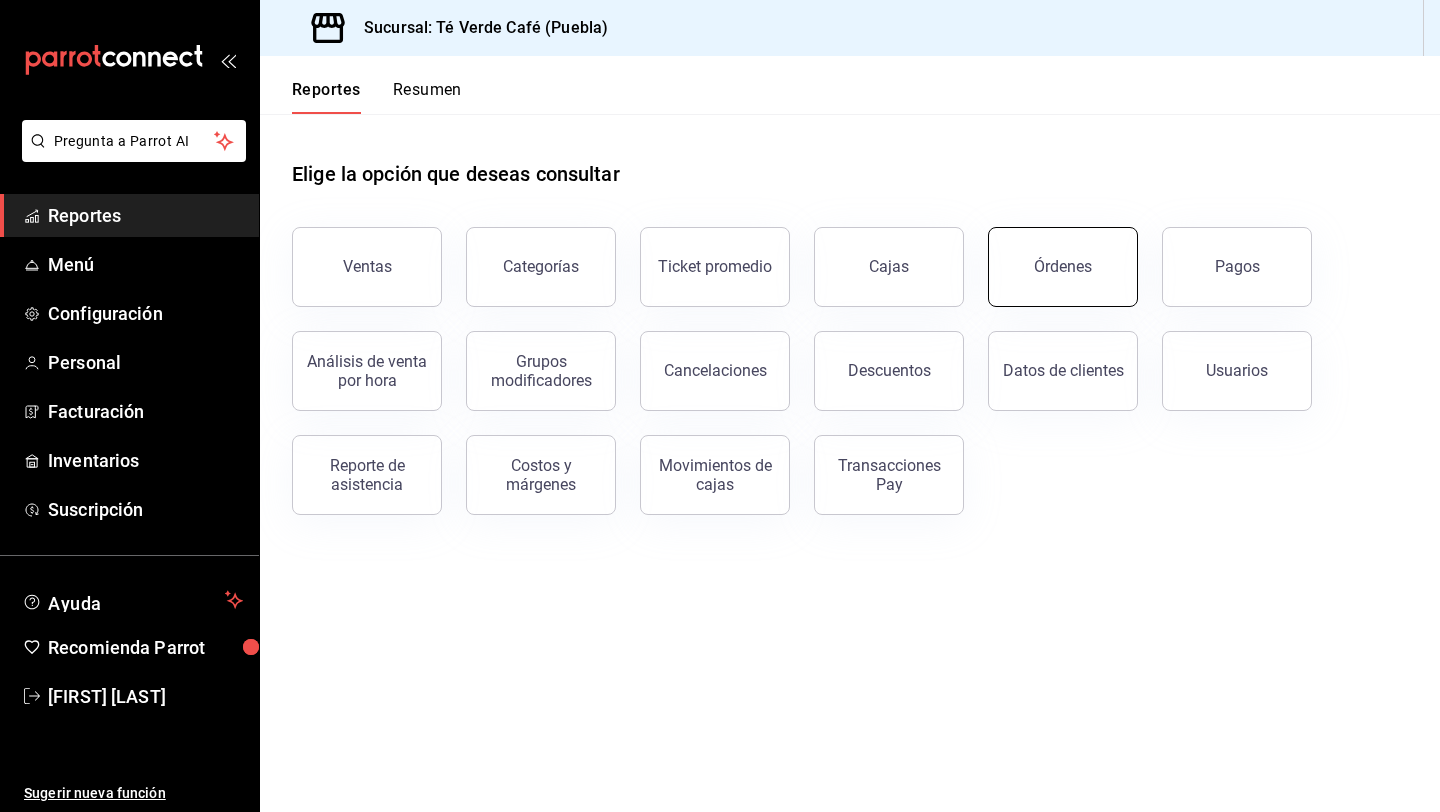 click on "Órdenes" at bounding box center (1063, 267) 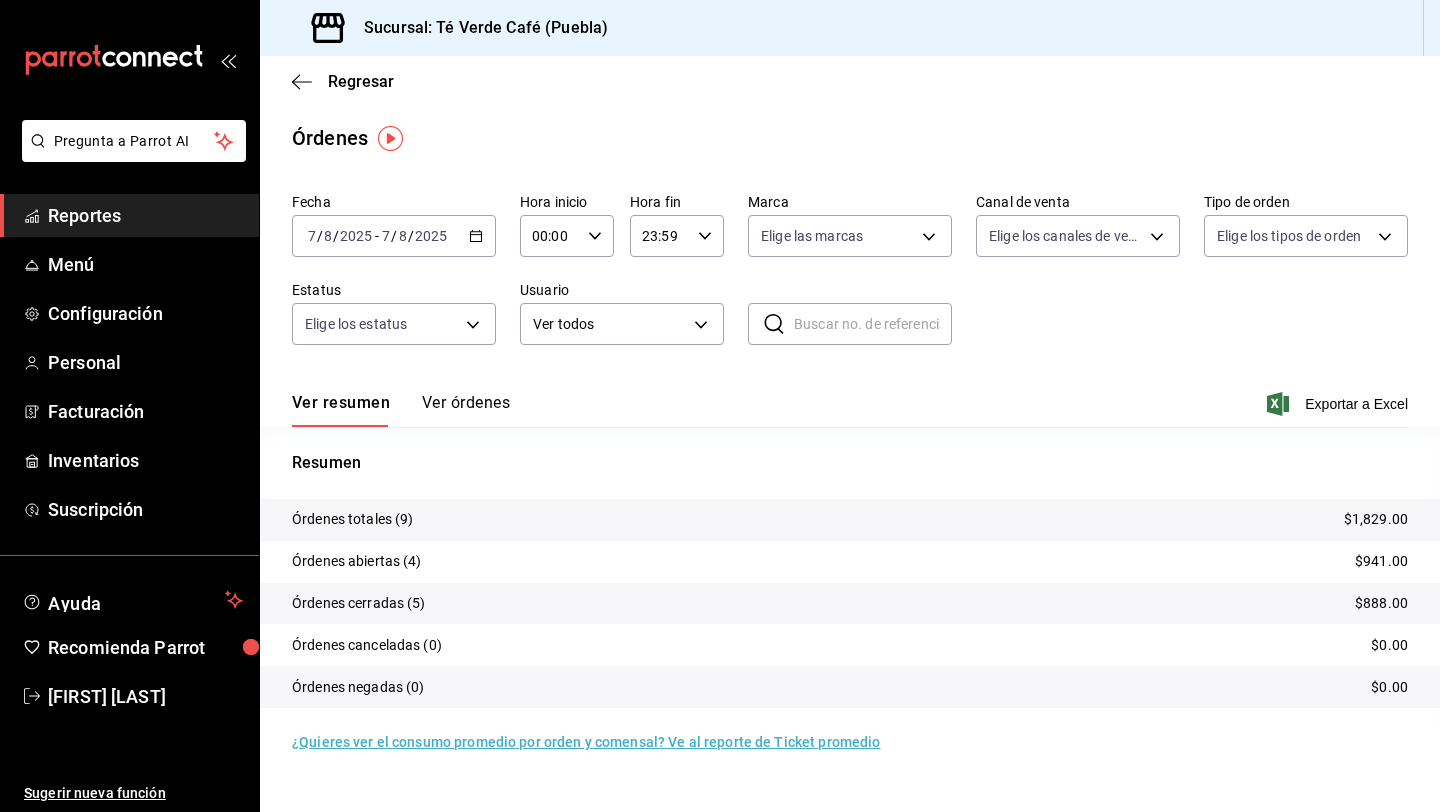 click on "Ver órdenes" at bounding box center [466, 410] 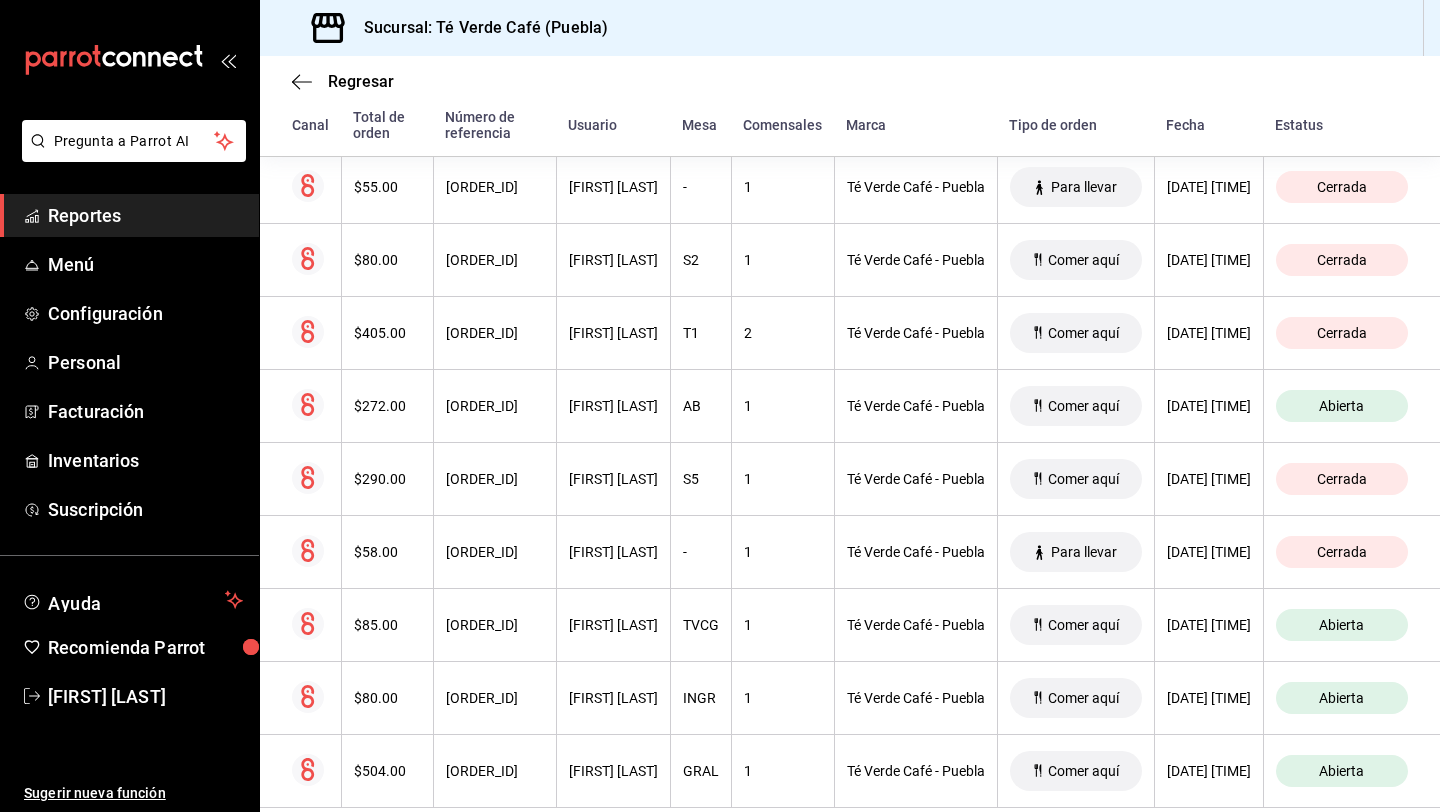 scroll, scrollTop: 414, scrollLeft: 0, axis: vertical 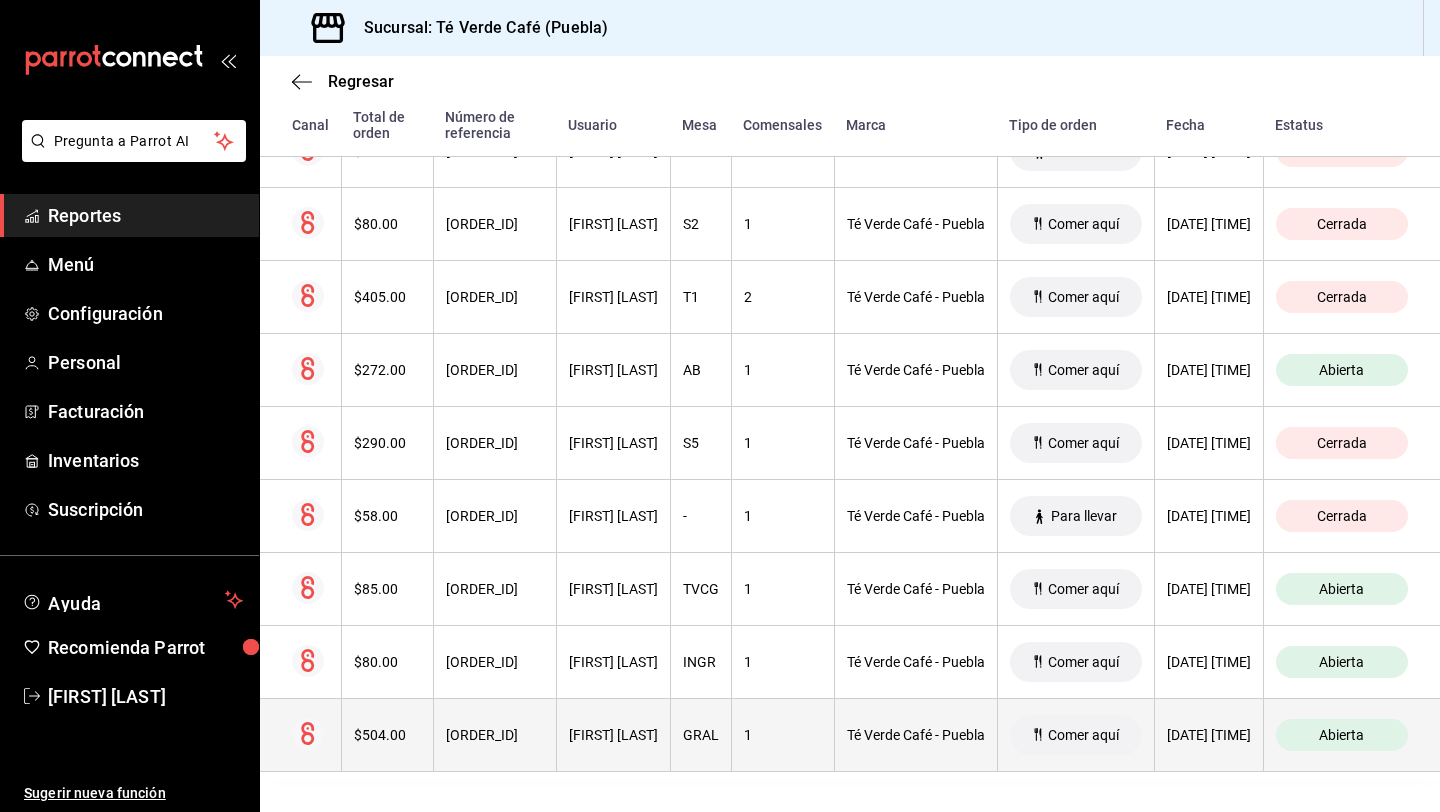 click on "$504.00" at bounding box center (387, 735) 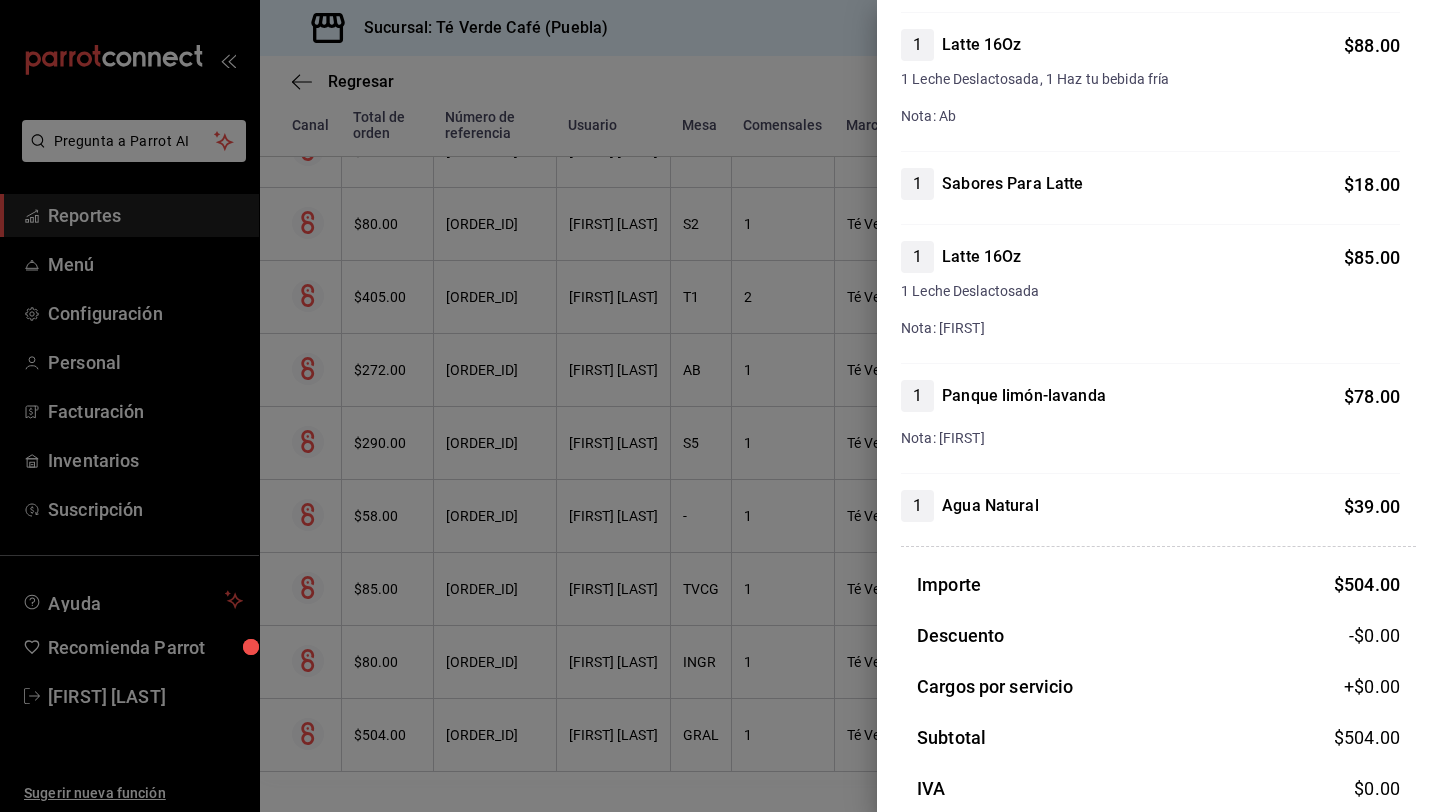 scroll, scrollTop: 0, scrollLeft: 0, axis: both 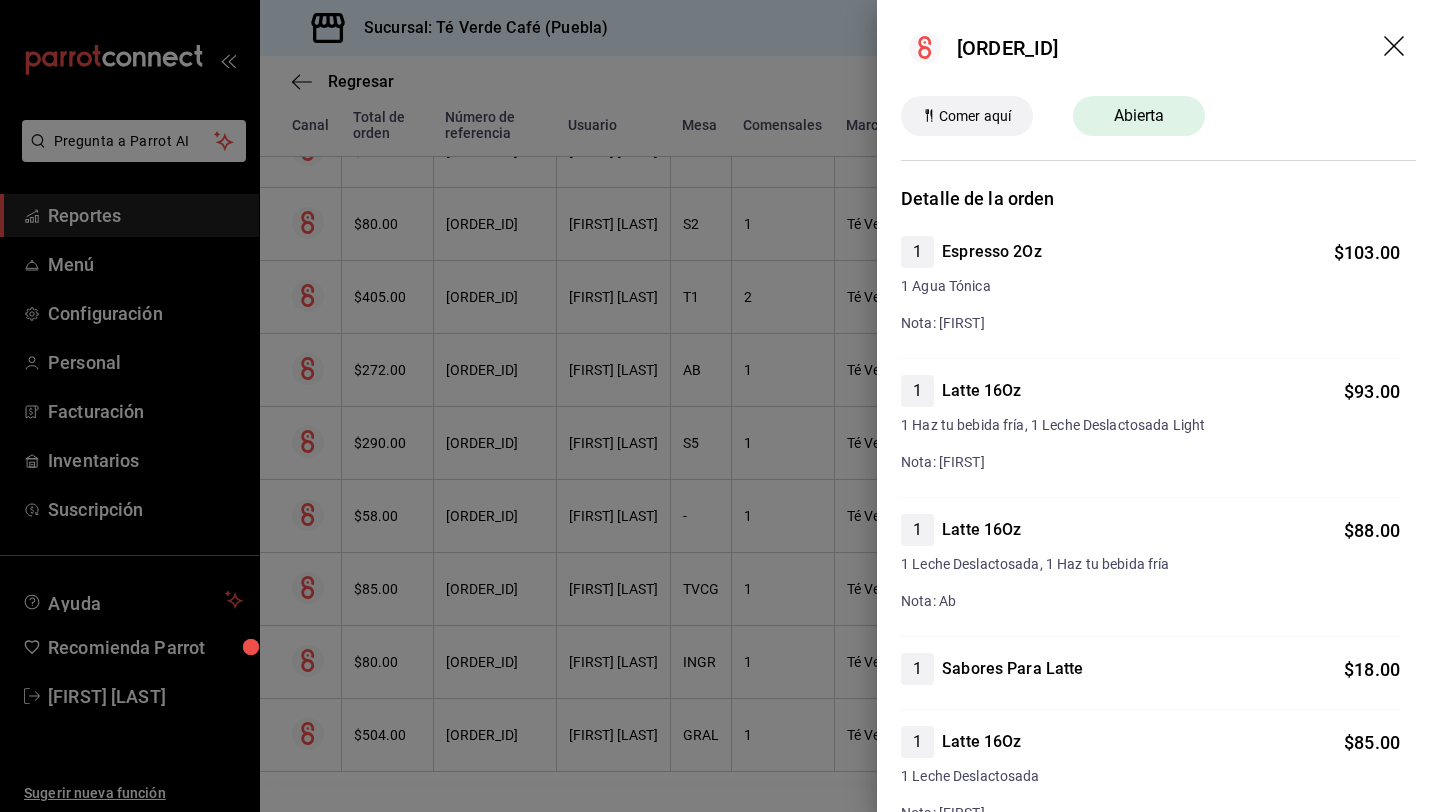 click 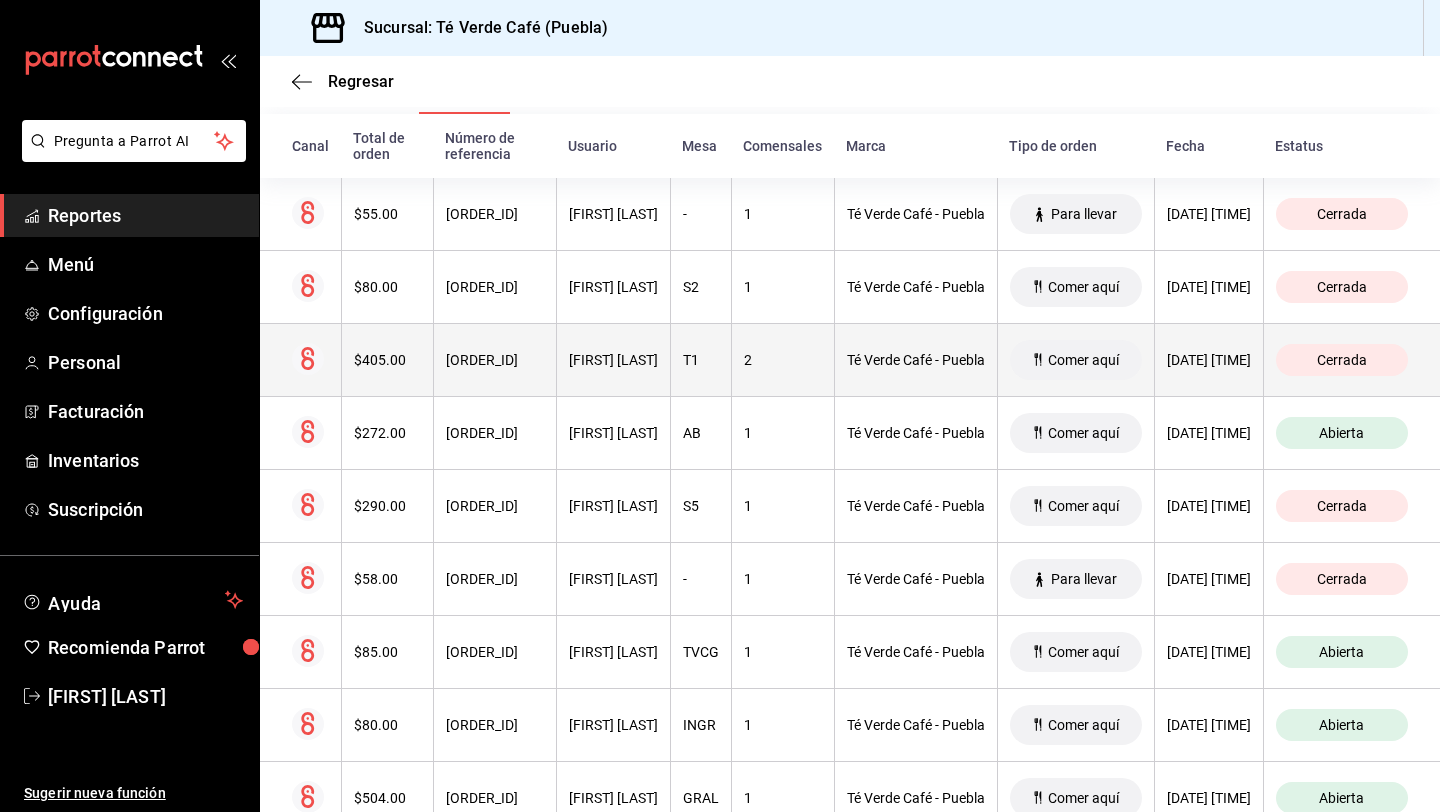 scroll, scrollTop: 414, scrollLeft: 0, axis: vertical 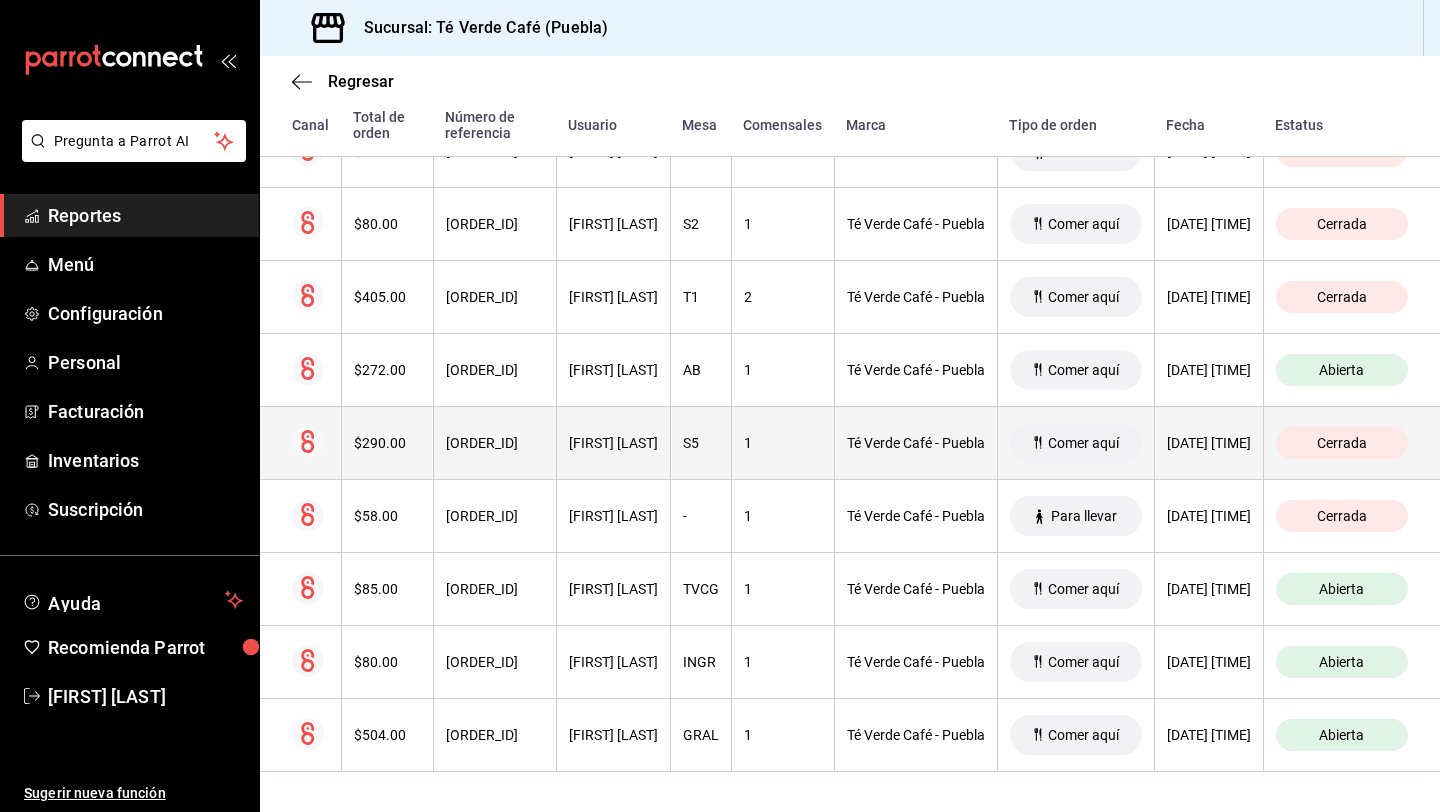 click on "[FIRST] [LAST]" at bounding box center [613, 443] 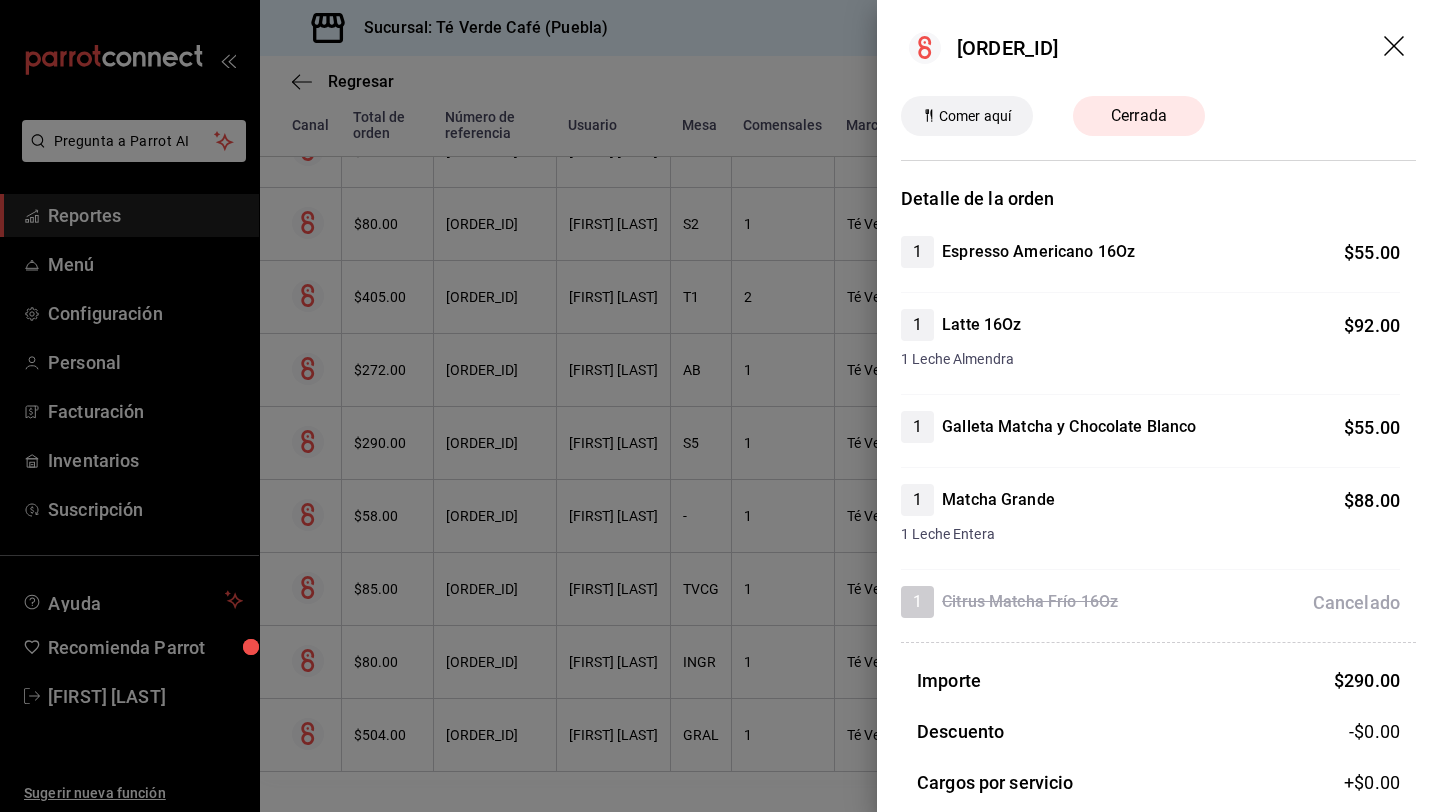 click 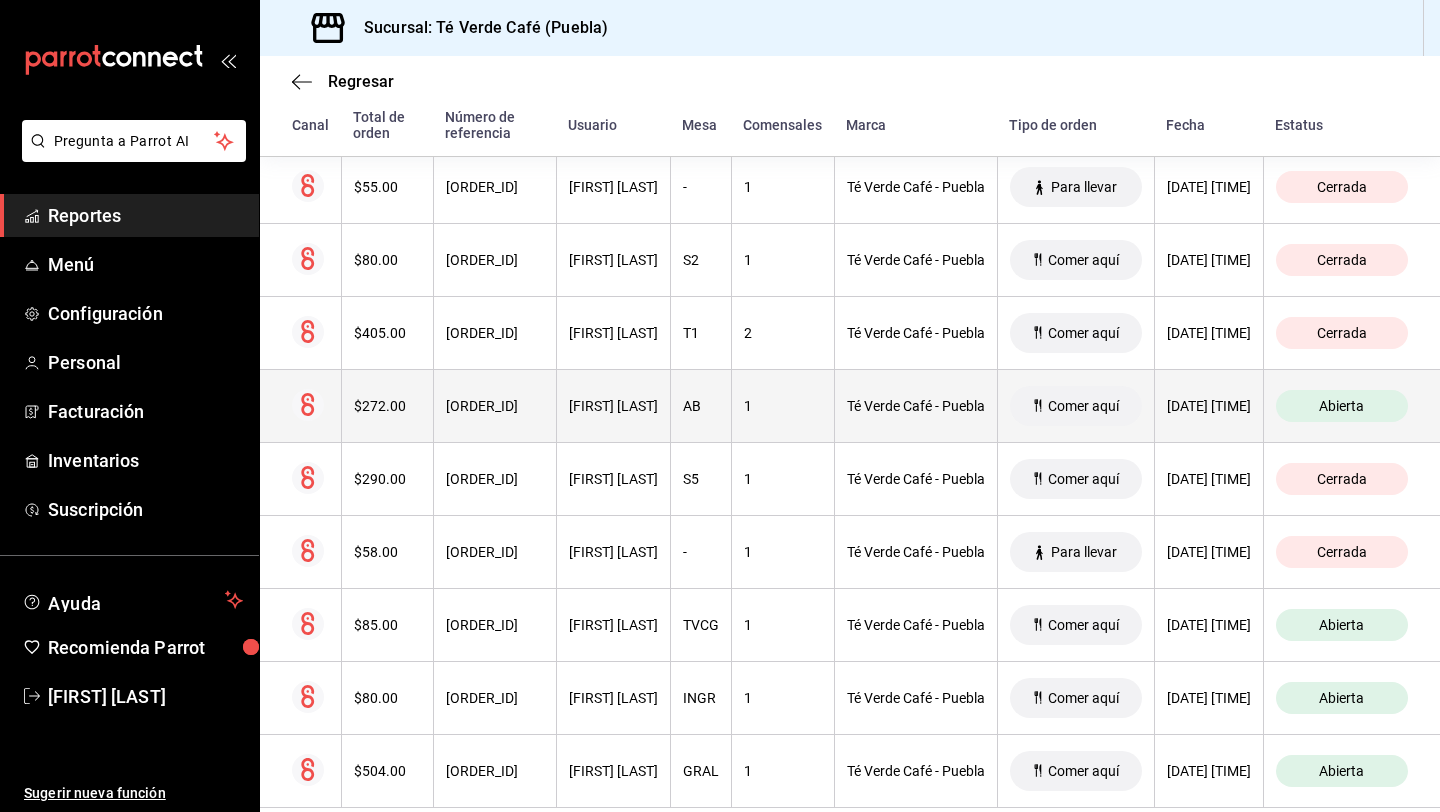 scroll, scrollTop: 414, scrollLeft: 0, axis: vertical 